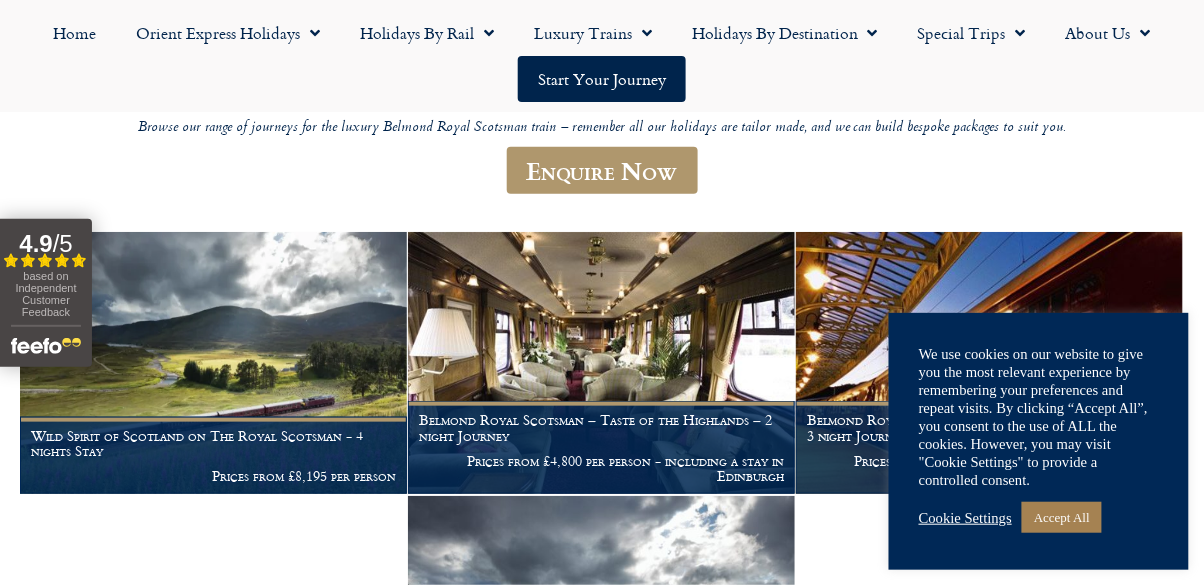 scroll, scrollTop: 208, scrollLeft: 0, axis: vertical 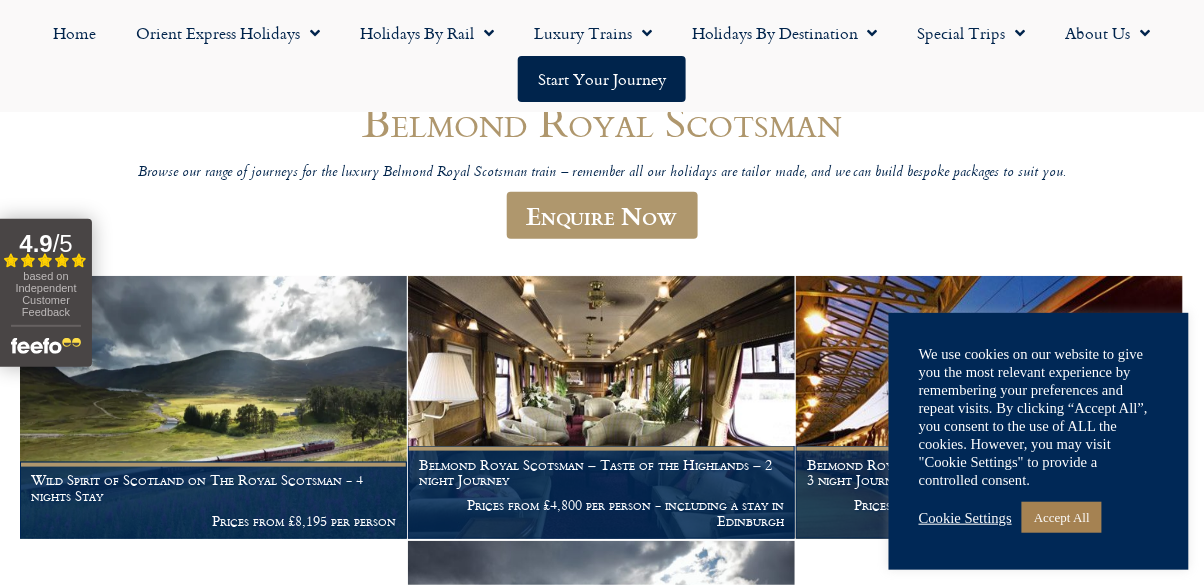 click on "Accept All" at bounding box center (1062, 517) 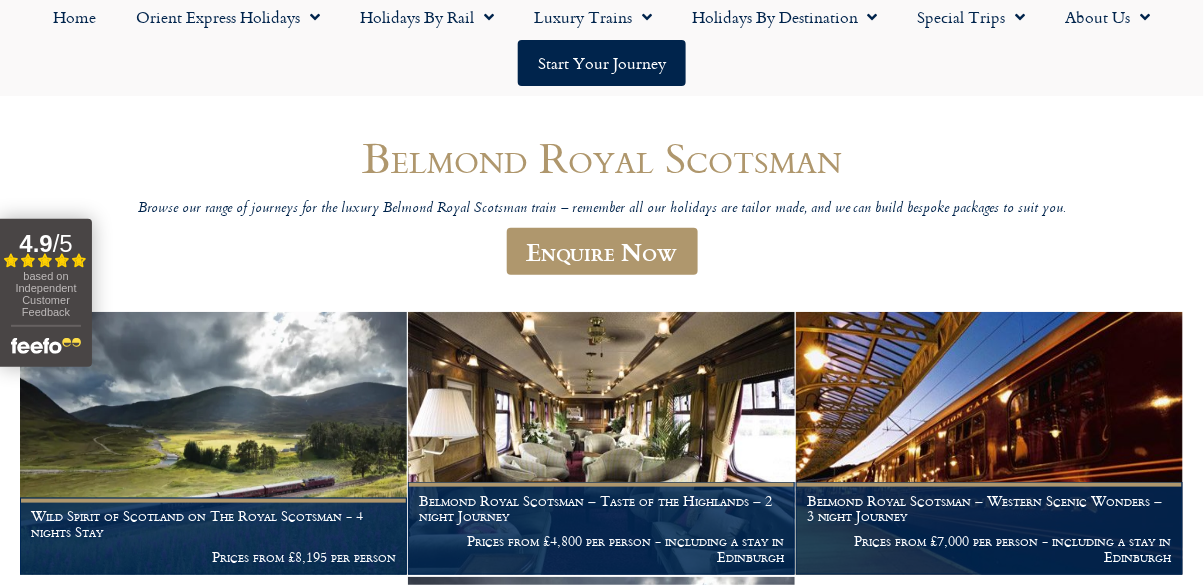 scroll, scrollTop: 130, scrollLeft: 0, axis: vertical 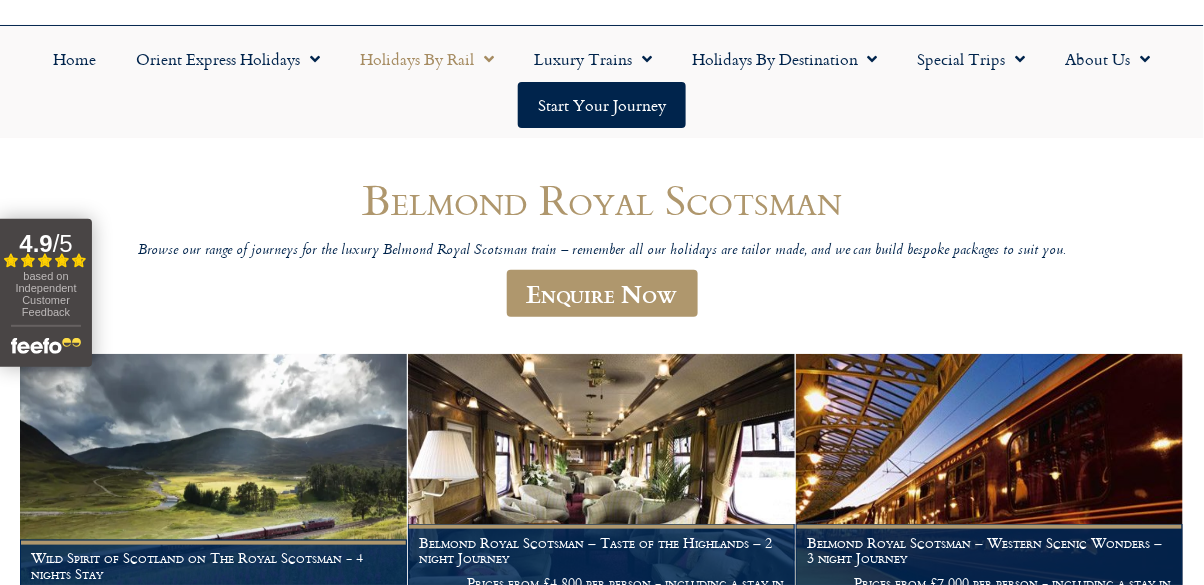 click on "Holidays by Rail" 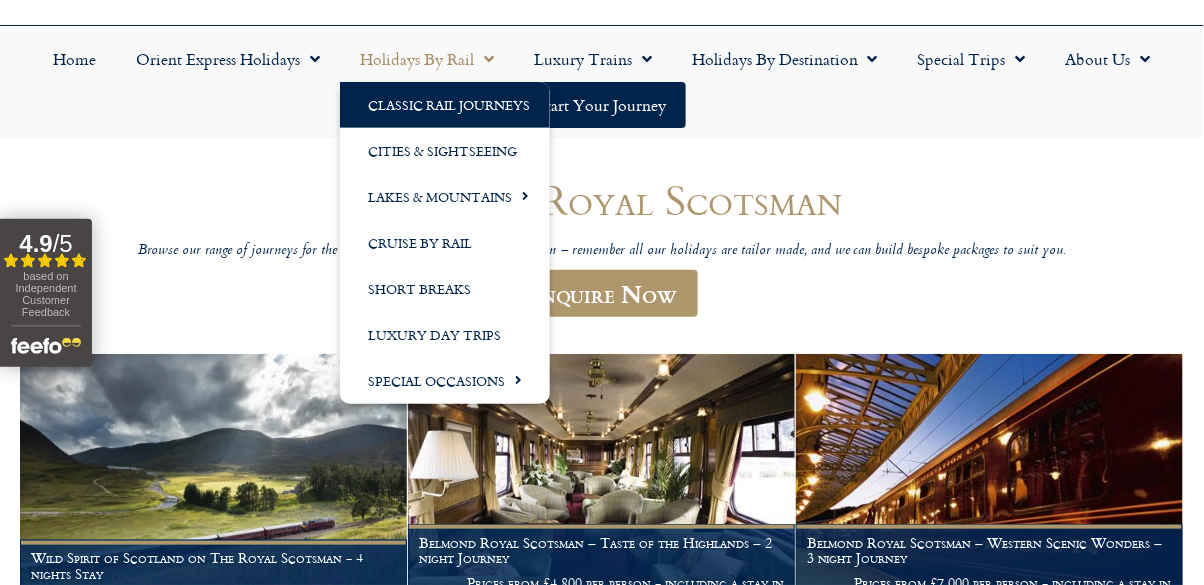 click on "Classic Rail Journeys" 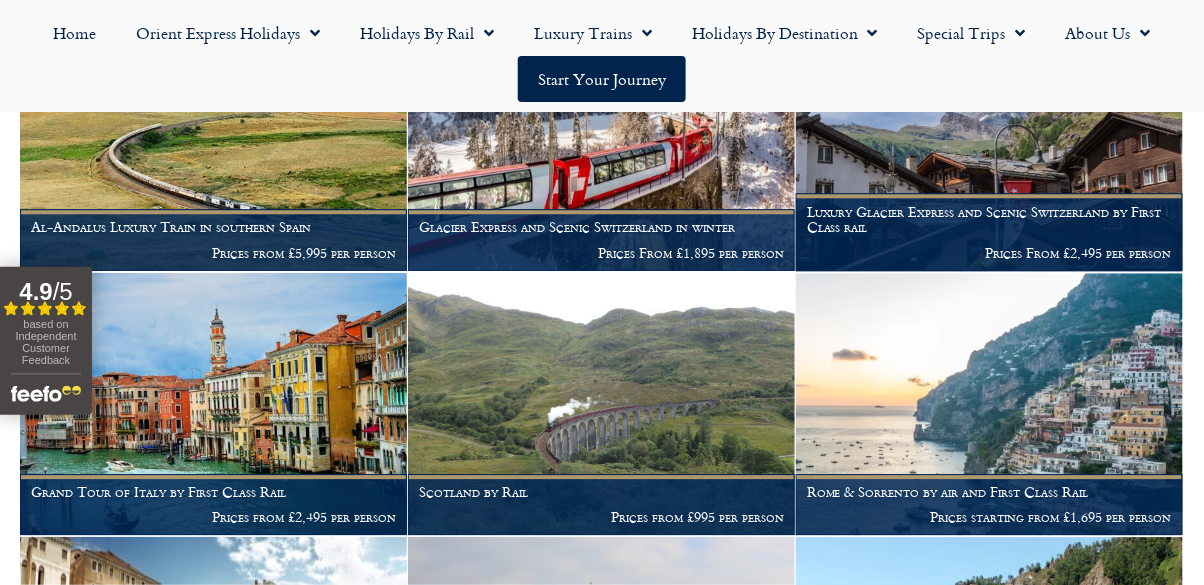 scroll, scrollTop: 1026, scrollLeft: 0, axis: vertical 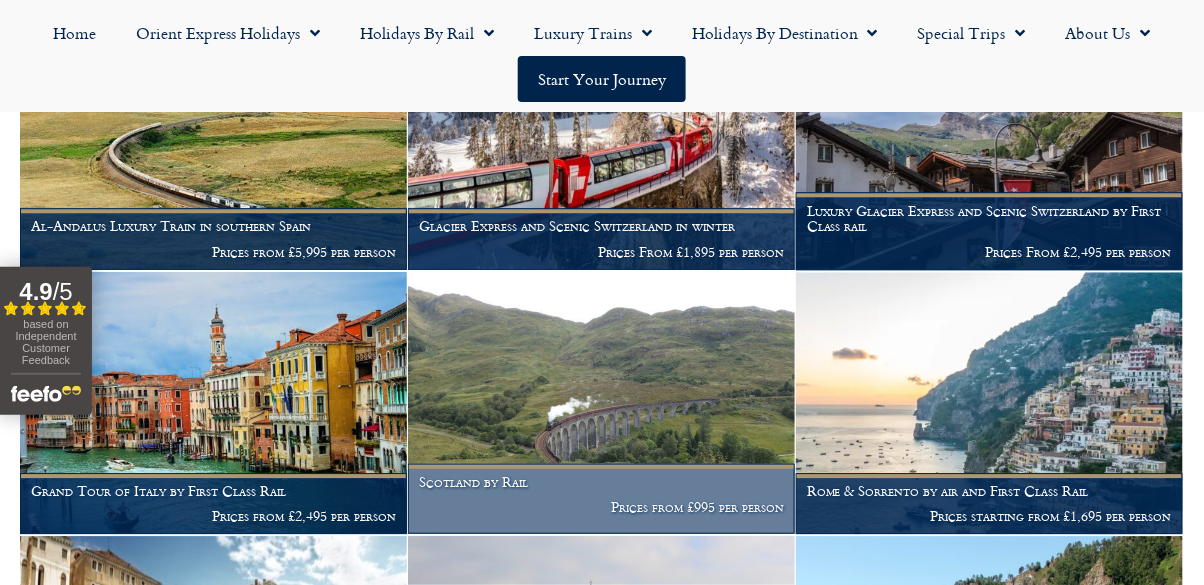 click at bounding box center (601, 403) 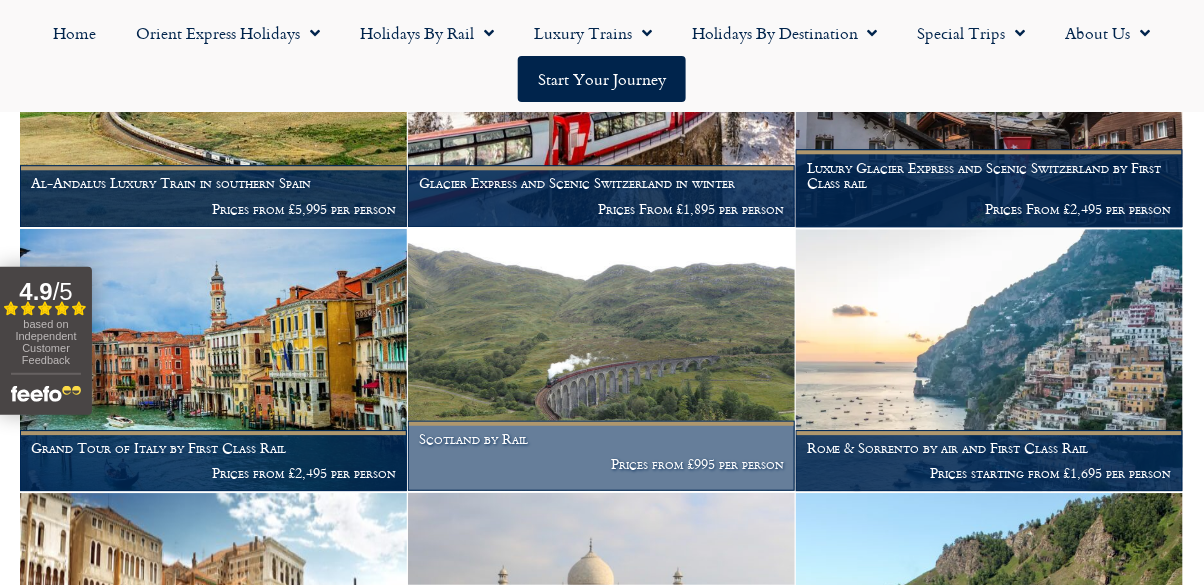 scroll, scrollTop: 1122, scrollLeft: 0, axis: vertical 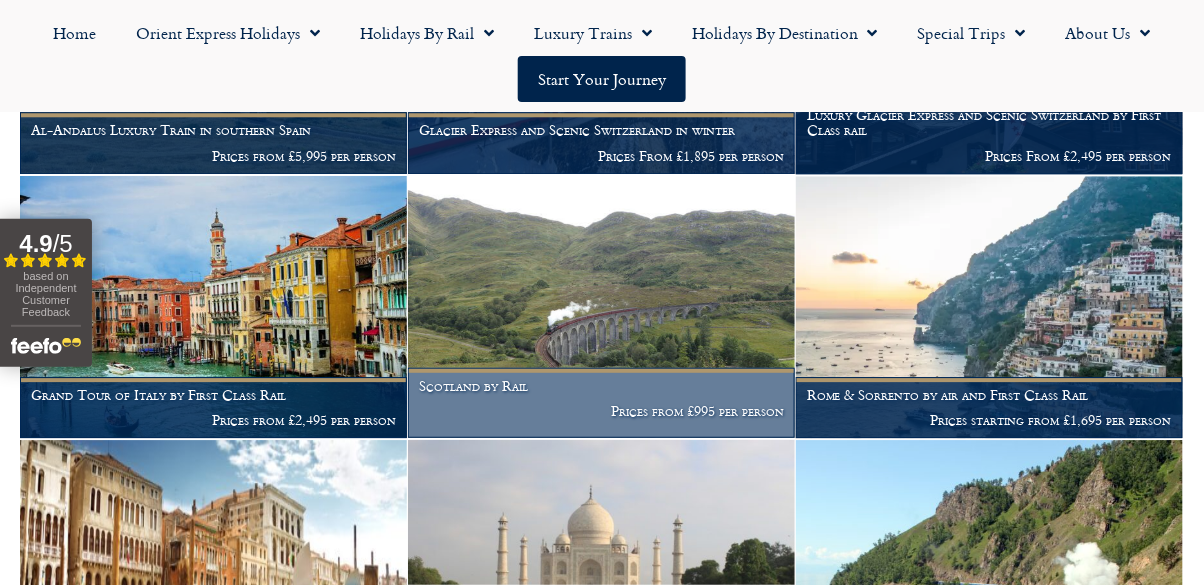click at bounding box center (601, 307) 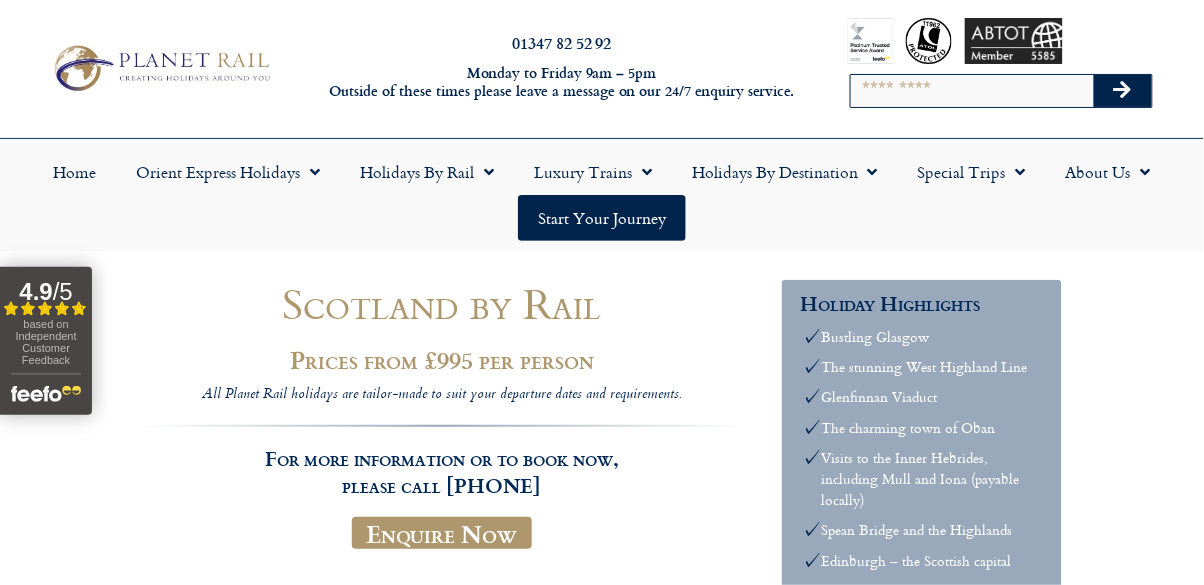 scroll, scrollTop: 0, scrollLeft: 0, axis: both 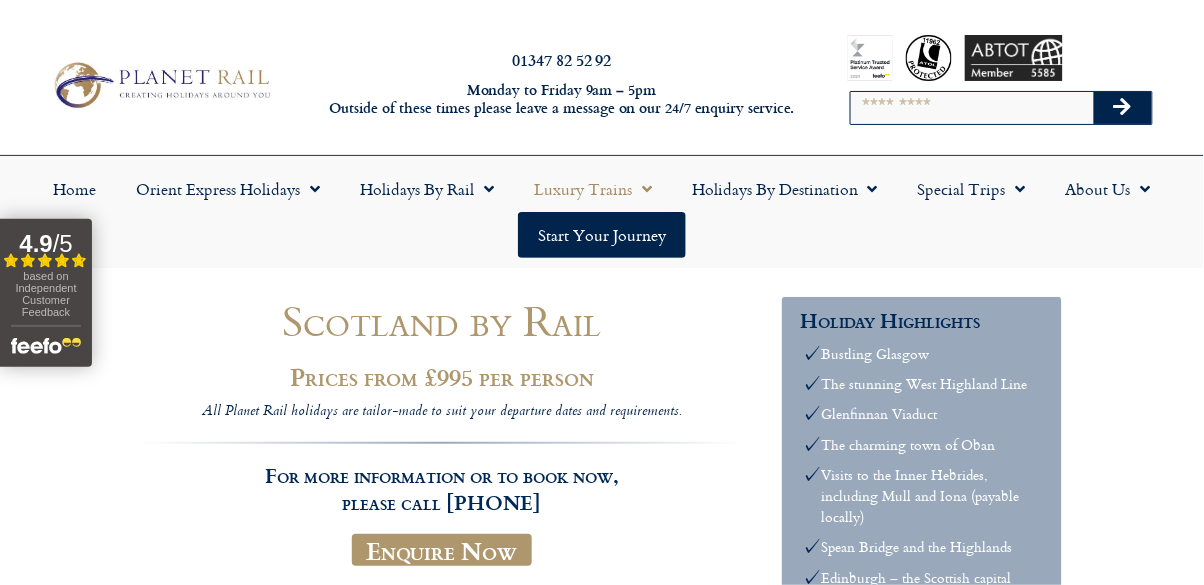 click on "Luxury Trains" 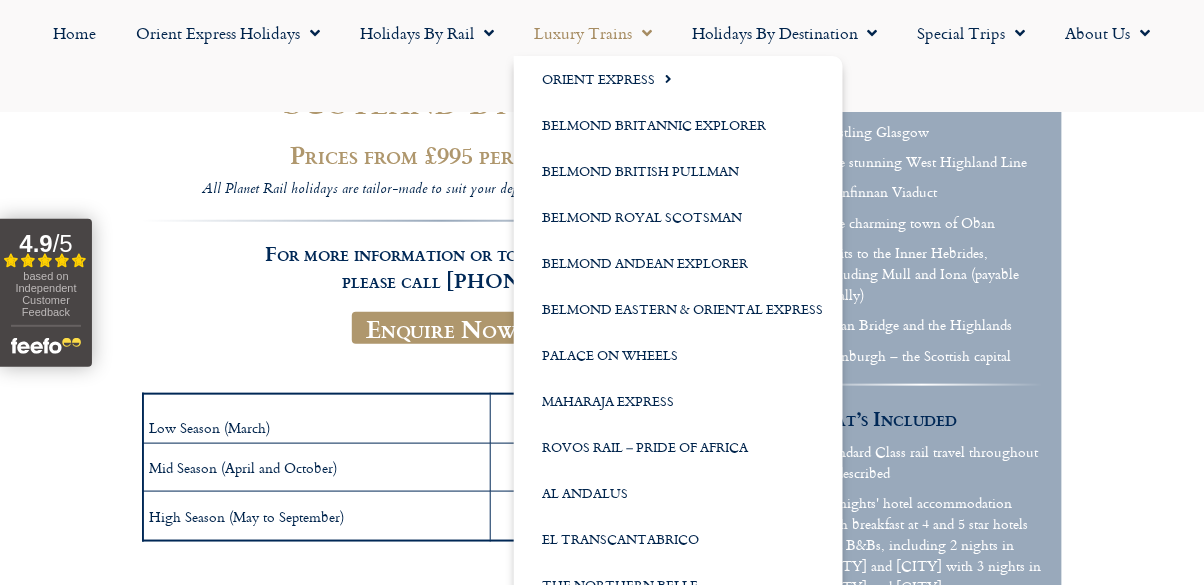 scroll, scrollTop: 226, scrollLeft: 0, axis: vertical 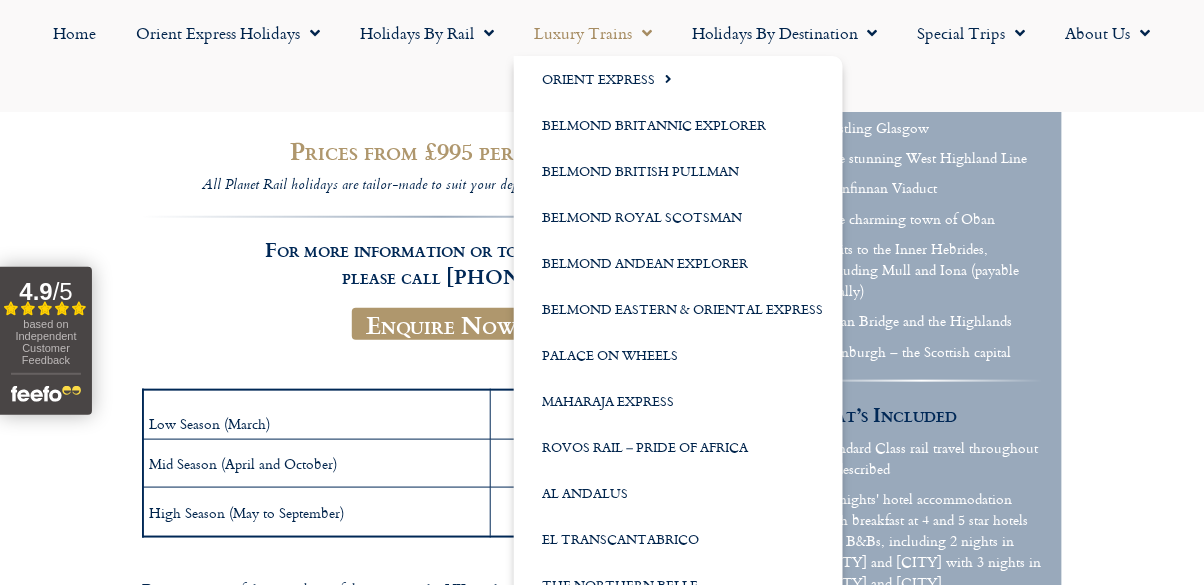click on "For more information or to book now, please call 01347 82 52 92" at bounding box center (442, 253) 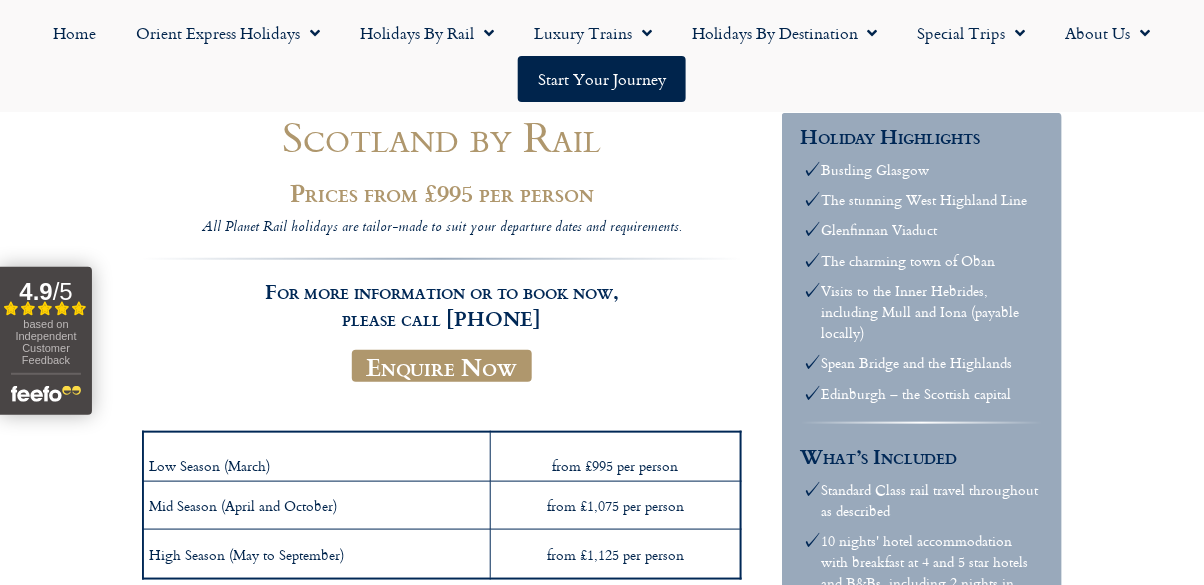 scroll, scrollTop: 0, scrollLeft: 0, axis: both 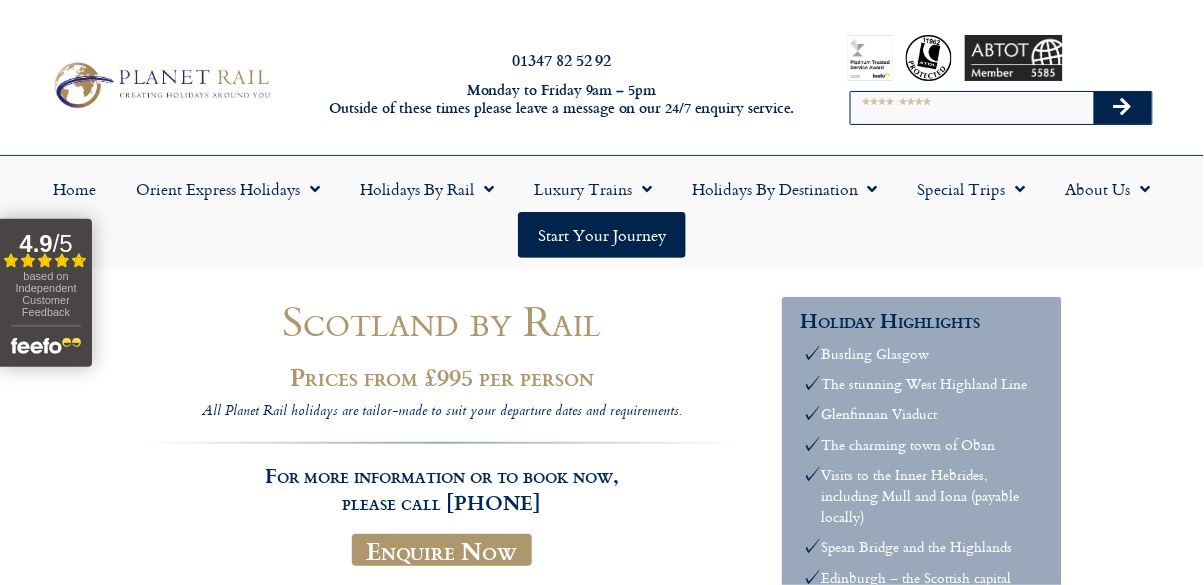 click on "Start your Journey" 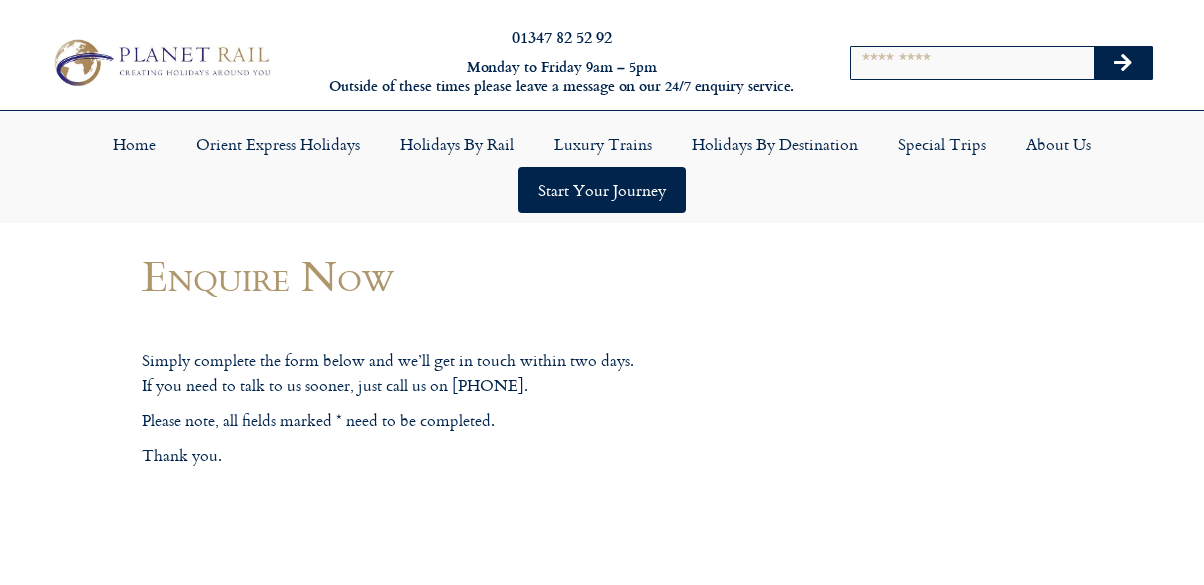 scroll, scrollTop: 0, scrollLeft: 0, axis: both 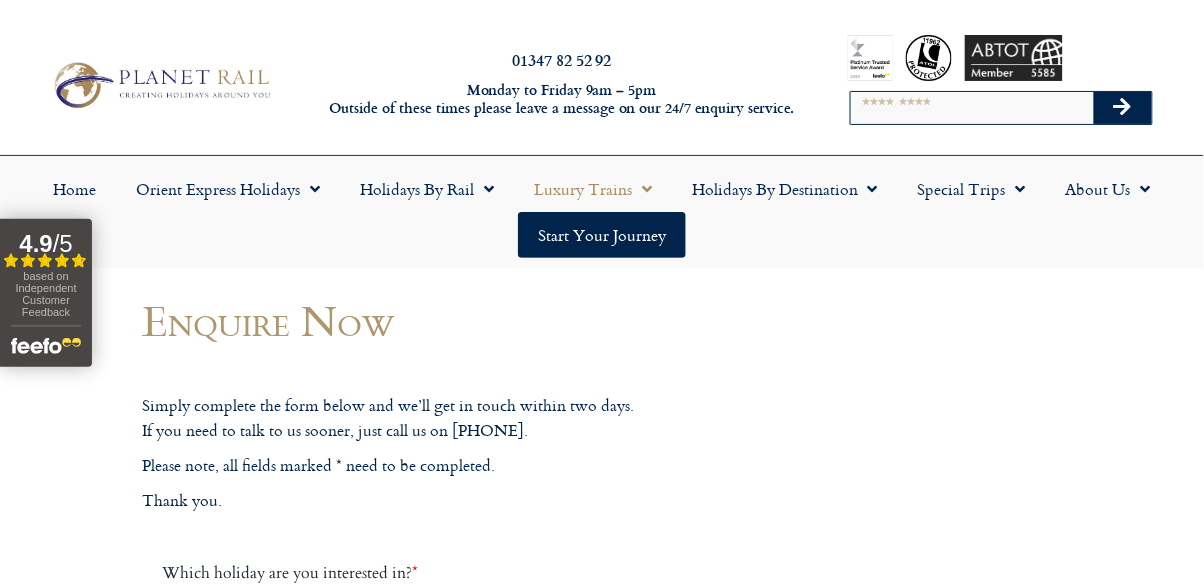 click on "Luxury Trains" 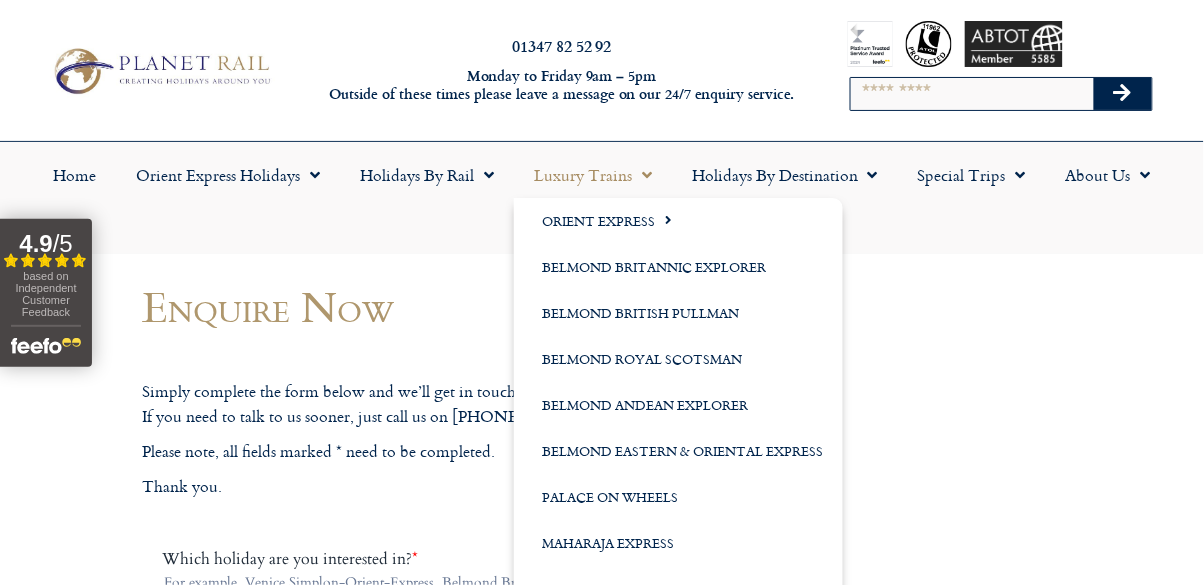 scroll, scrollTop: 0, scrollLeft: 0, axis: both 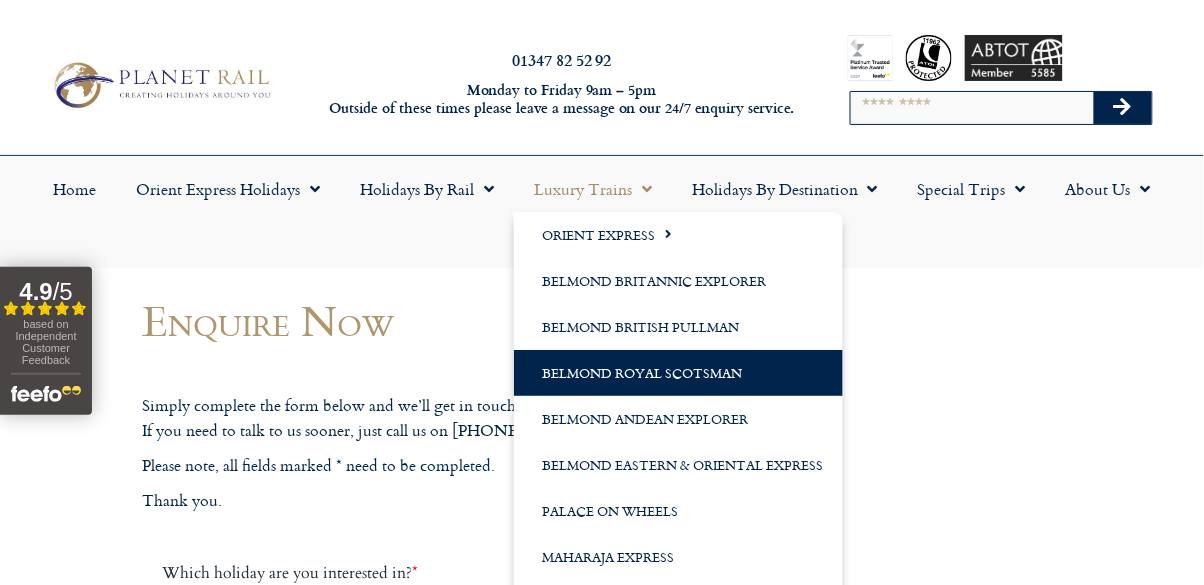 click on "Belmond Royal Scotsman" 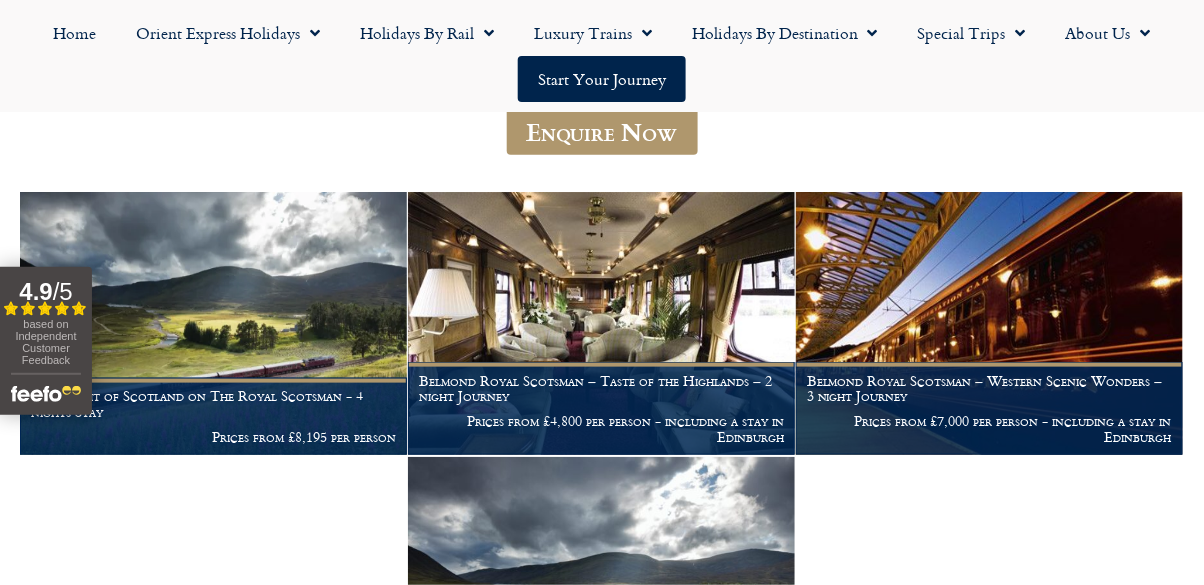 scroll, scrollTop: 253, scrollLeft: 0, axis: vertical 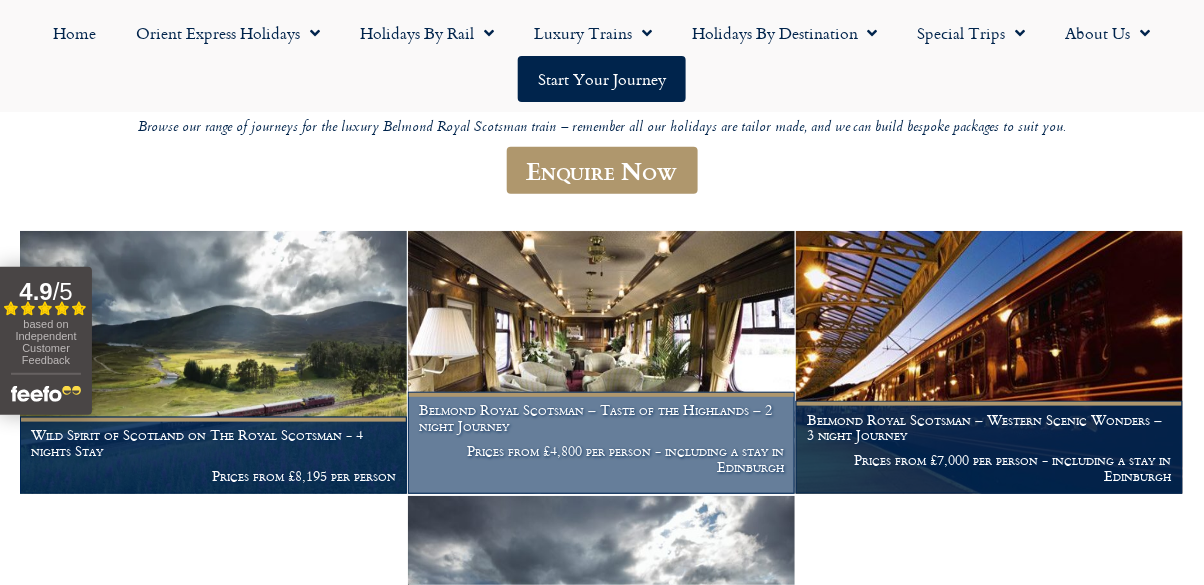 click at bounding box center (601, 362) 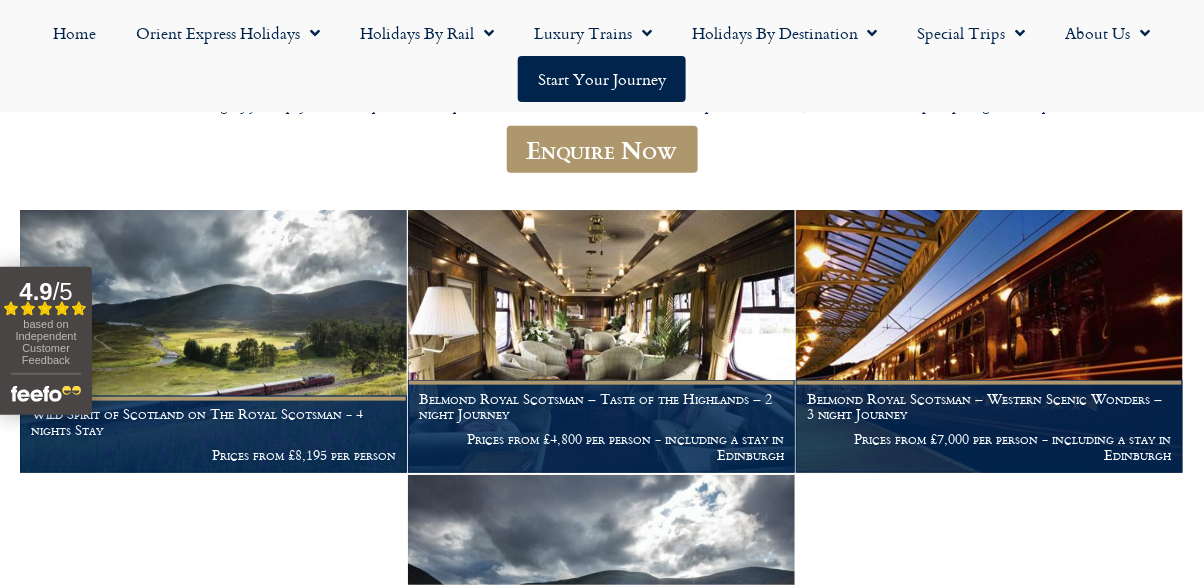scroll, scrollTop: 349, scrollLeft: 0, axis: vertical 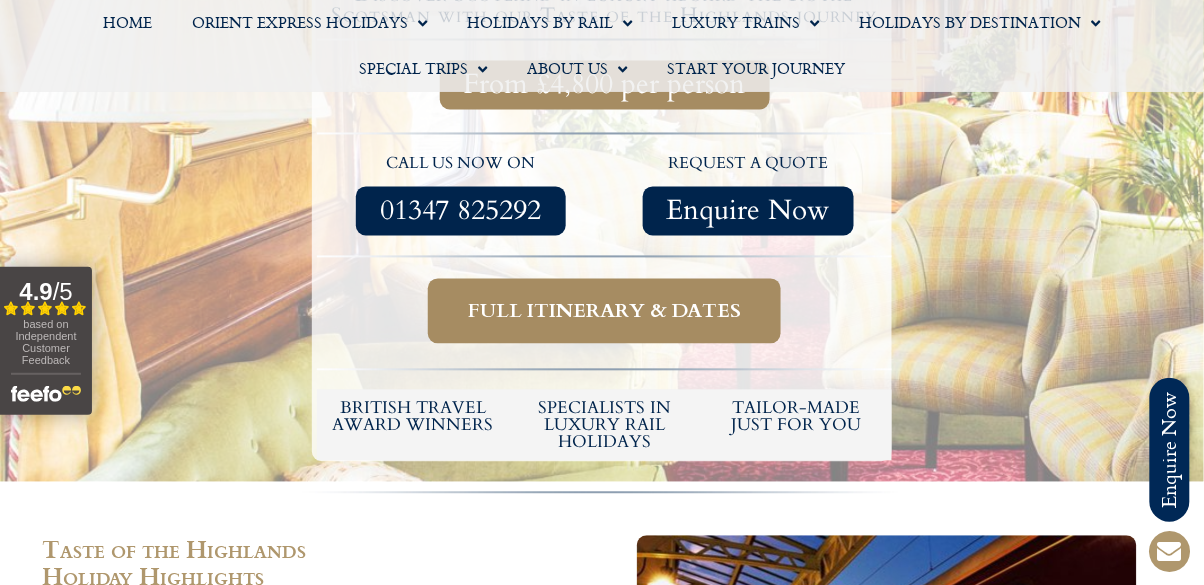 click on "Full itinerary & dates" at bounding box center (604, 311) 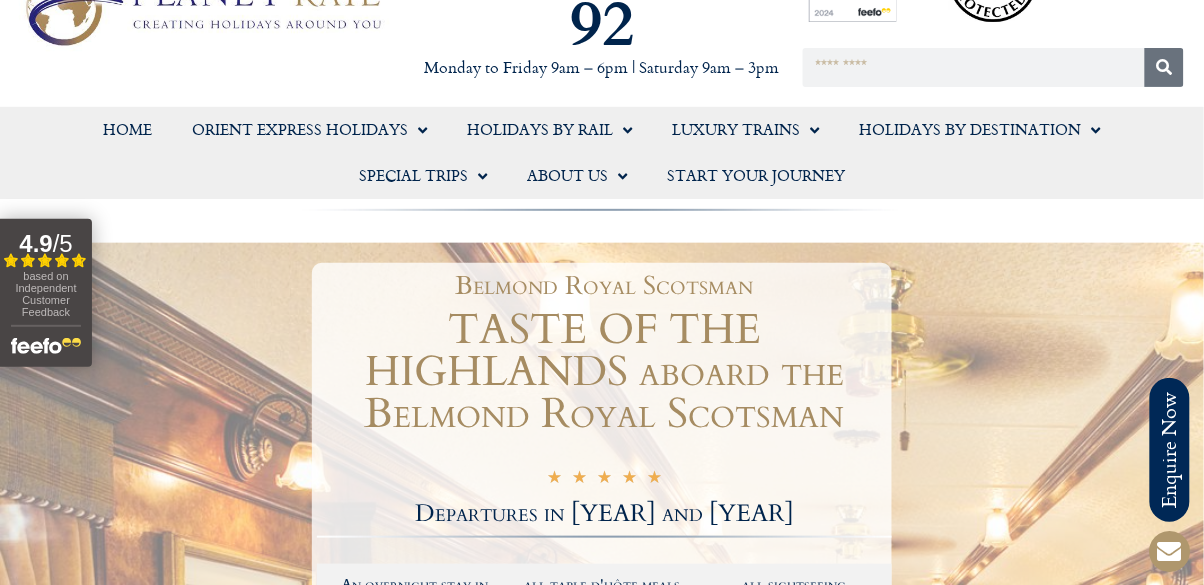 scroll, scrollTop: 0, scrollLeft: 0, axis: both 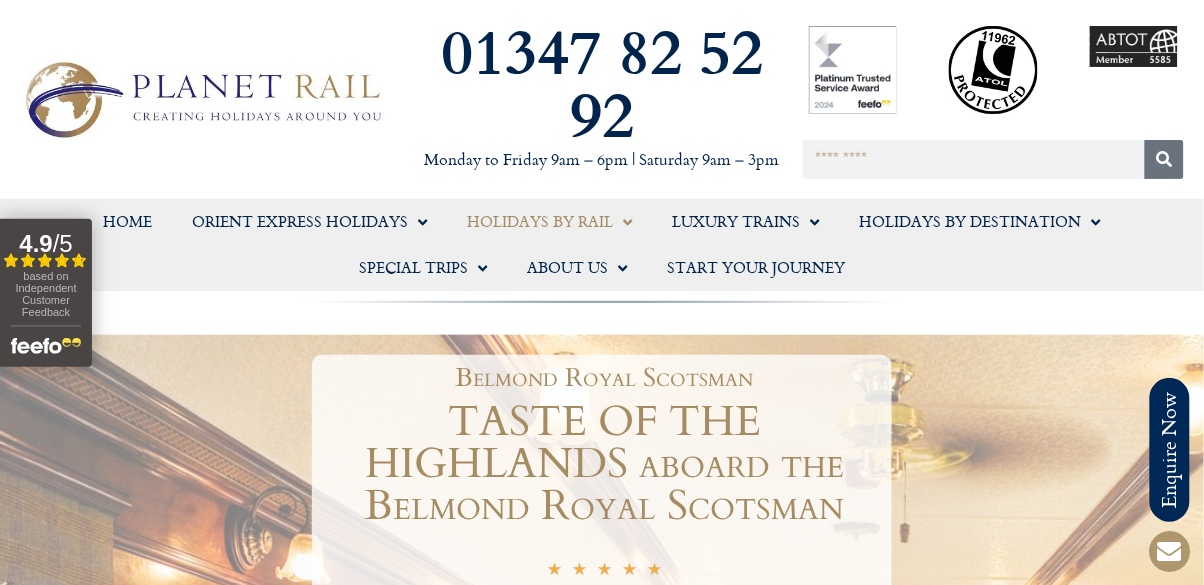 click on "Holidays by Rail" 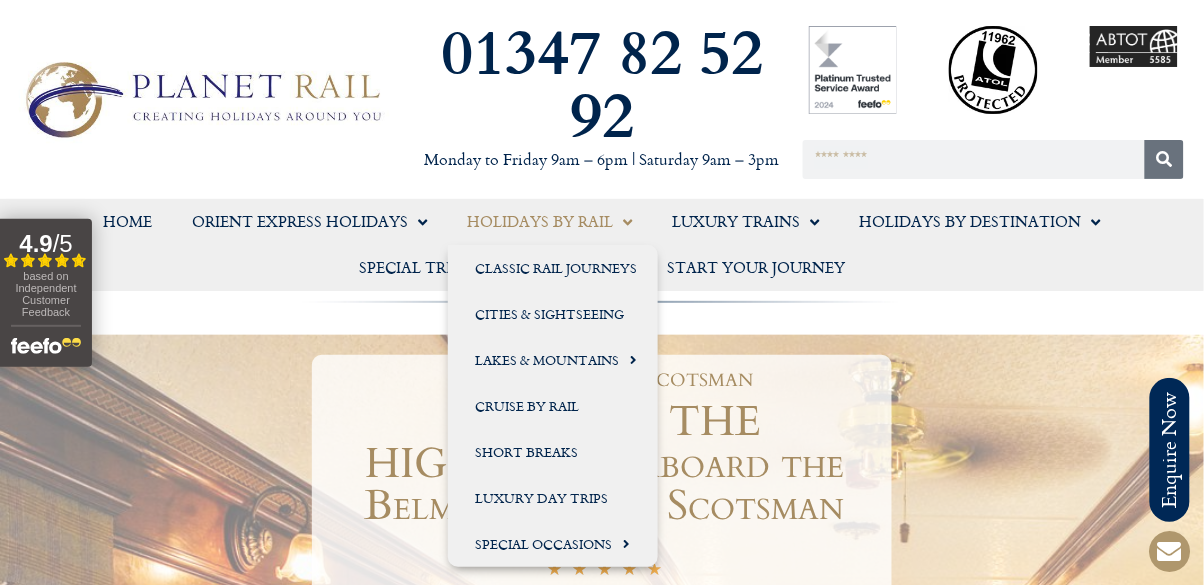 click at bounding box center (200, 99) 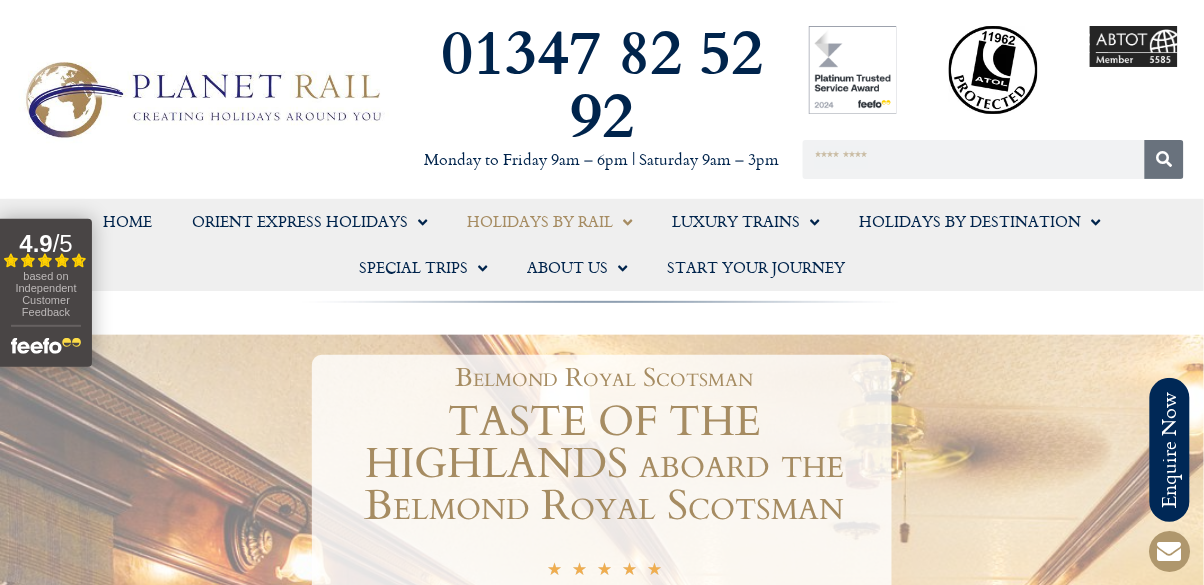 click on "Holidays by Rail" 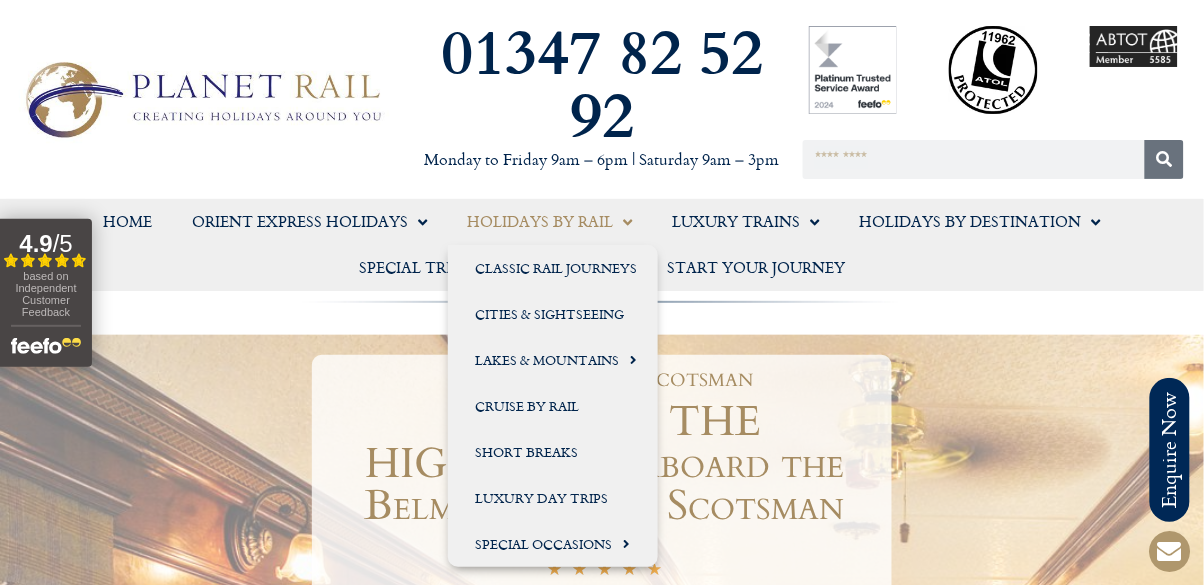click at bounding box center (200, 99) 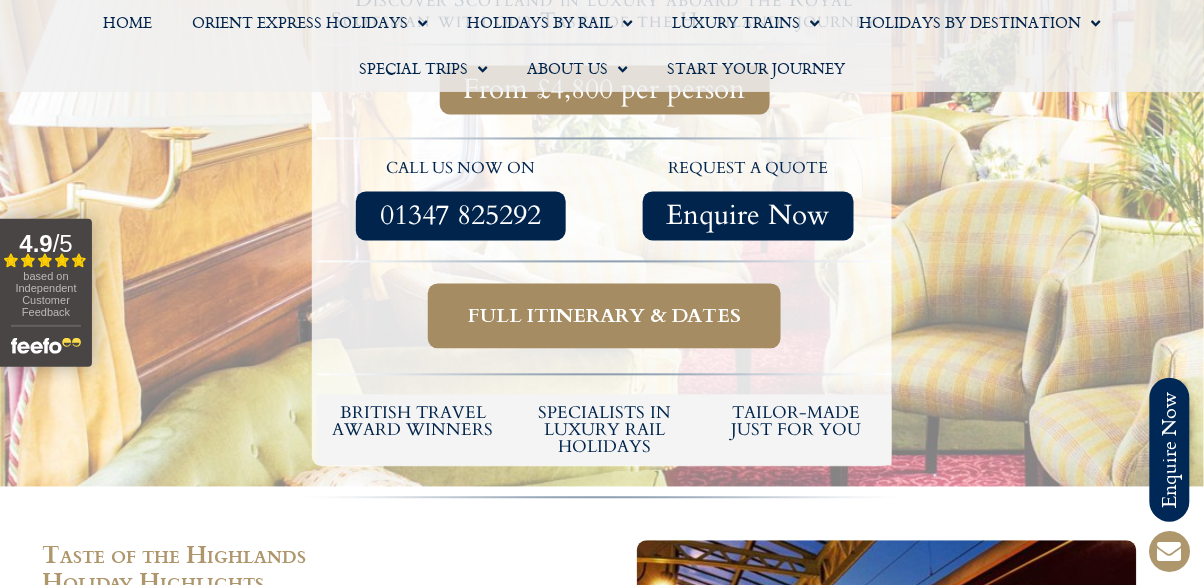 scroll, scrollTop: 785, scrollLeft: 0, axis: vertical 